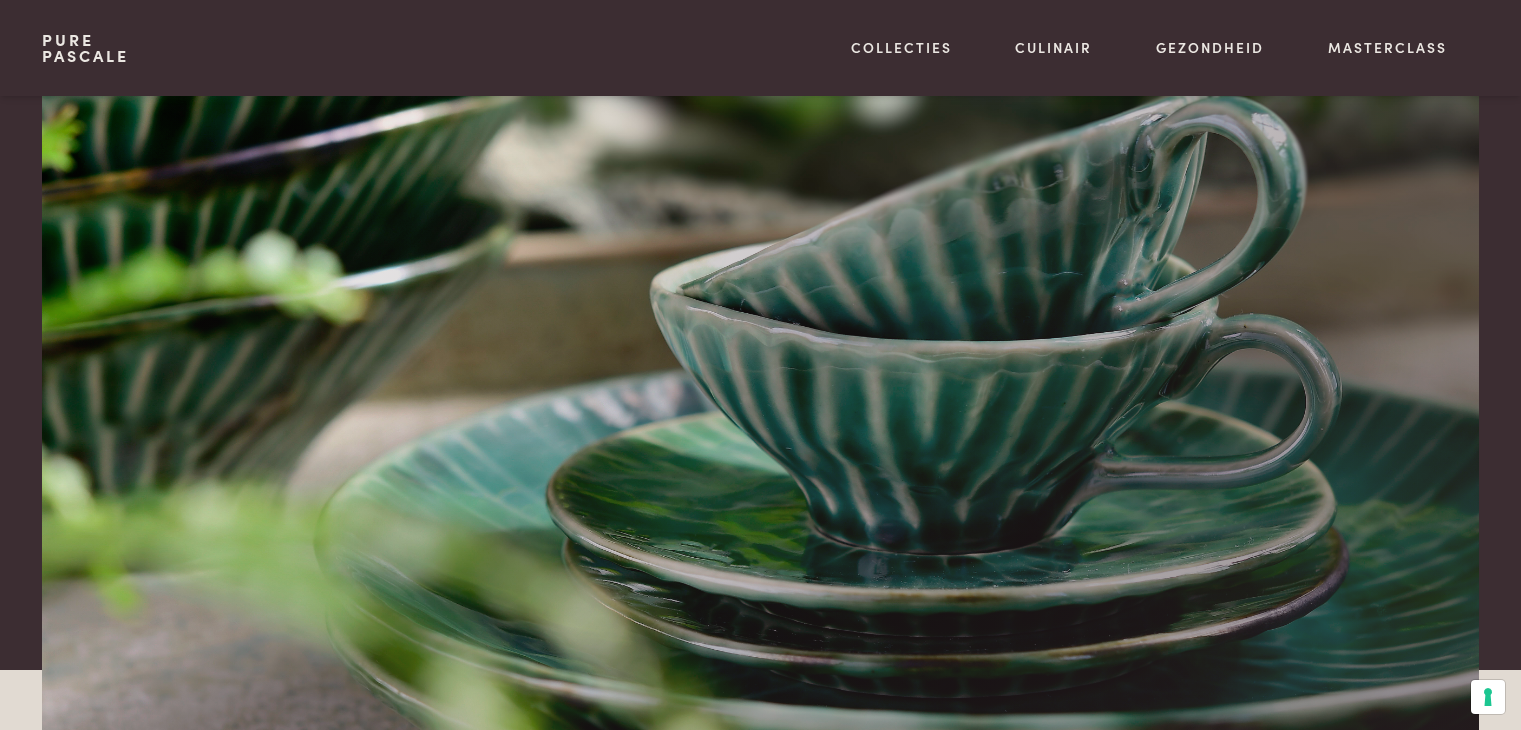 scroll, scrollTop: 808, scrollLeft: 0, axis: vertical 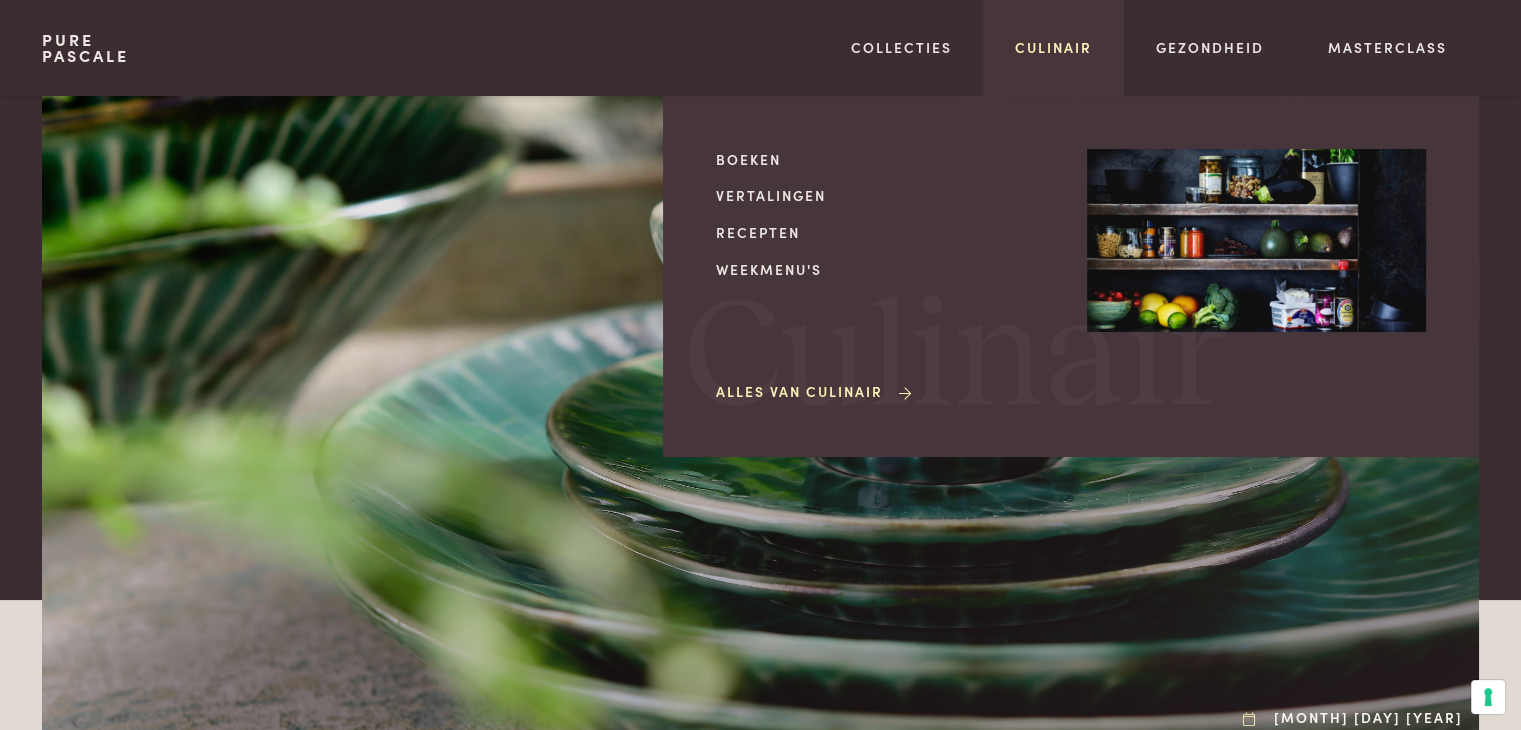 click on "Culinair" at bounding box center [1053, 47] 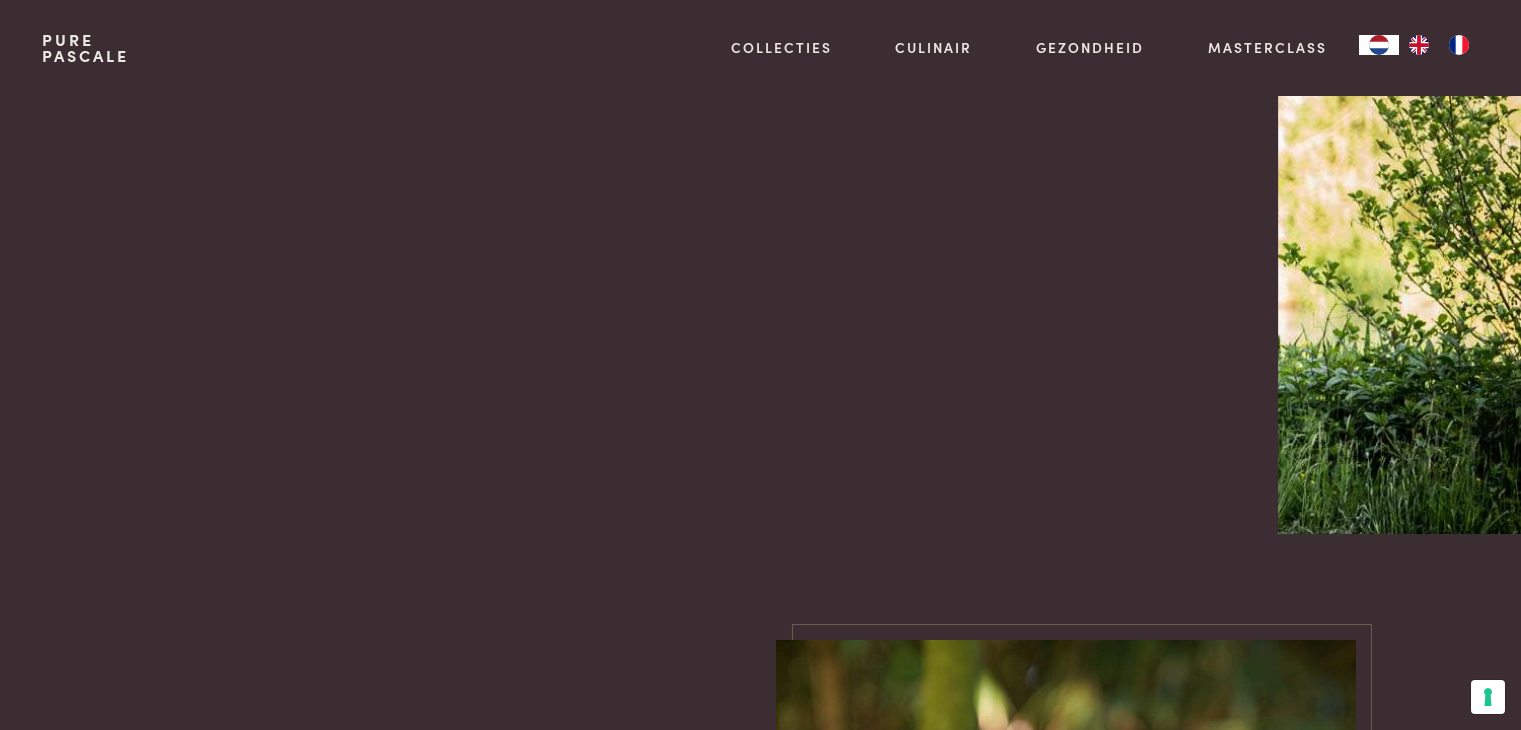 scroll, scrollTop: 0, scrollLeft: 0, axis: both 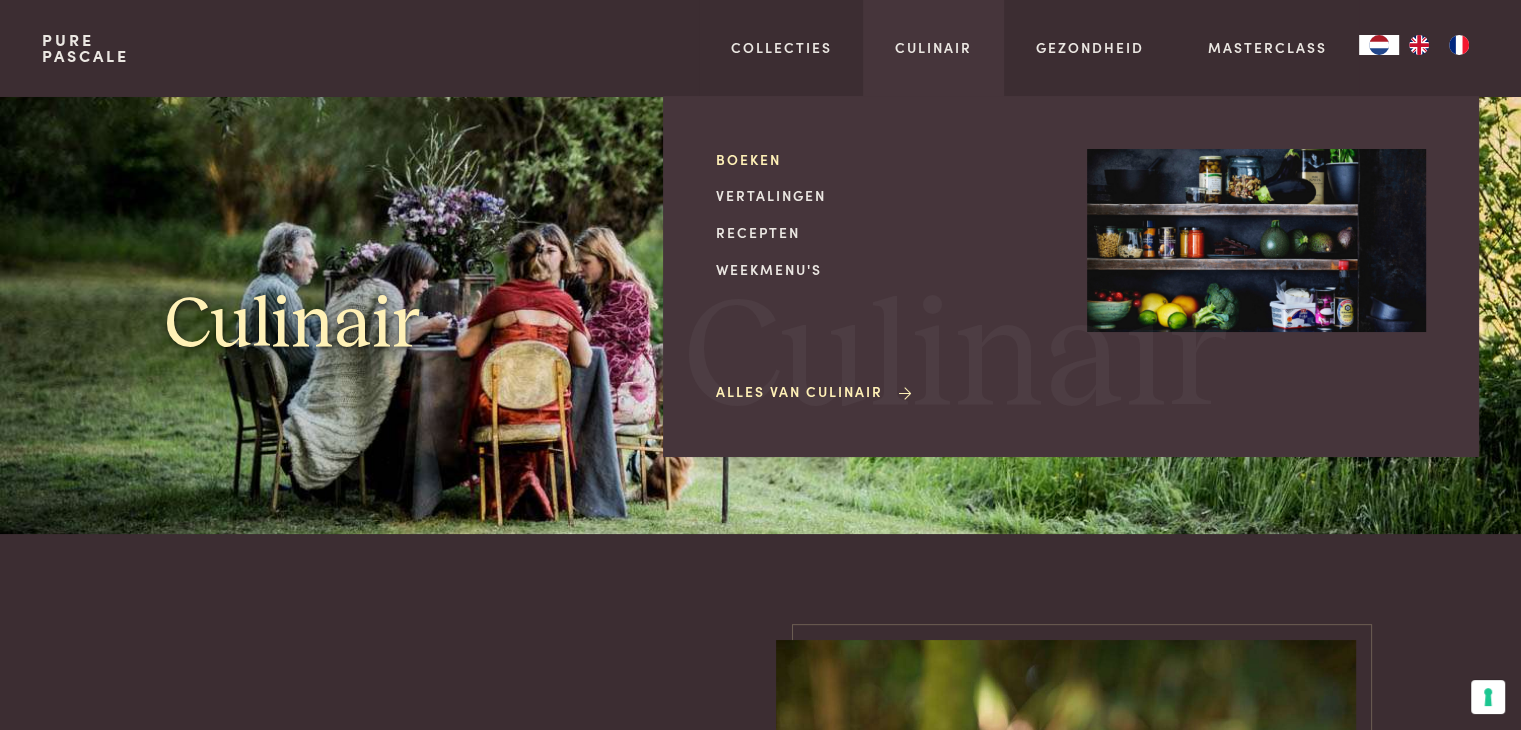 click on "Boeken" at bounding box center [885, 159] 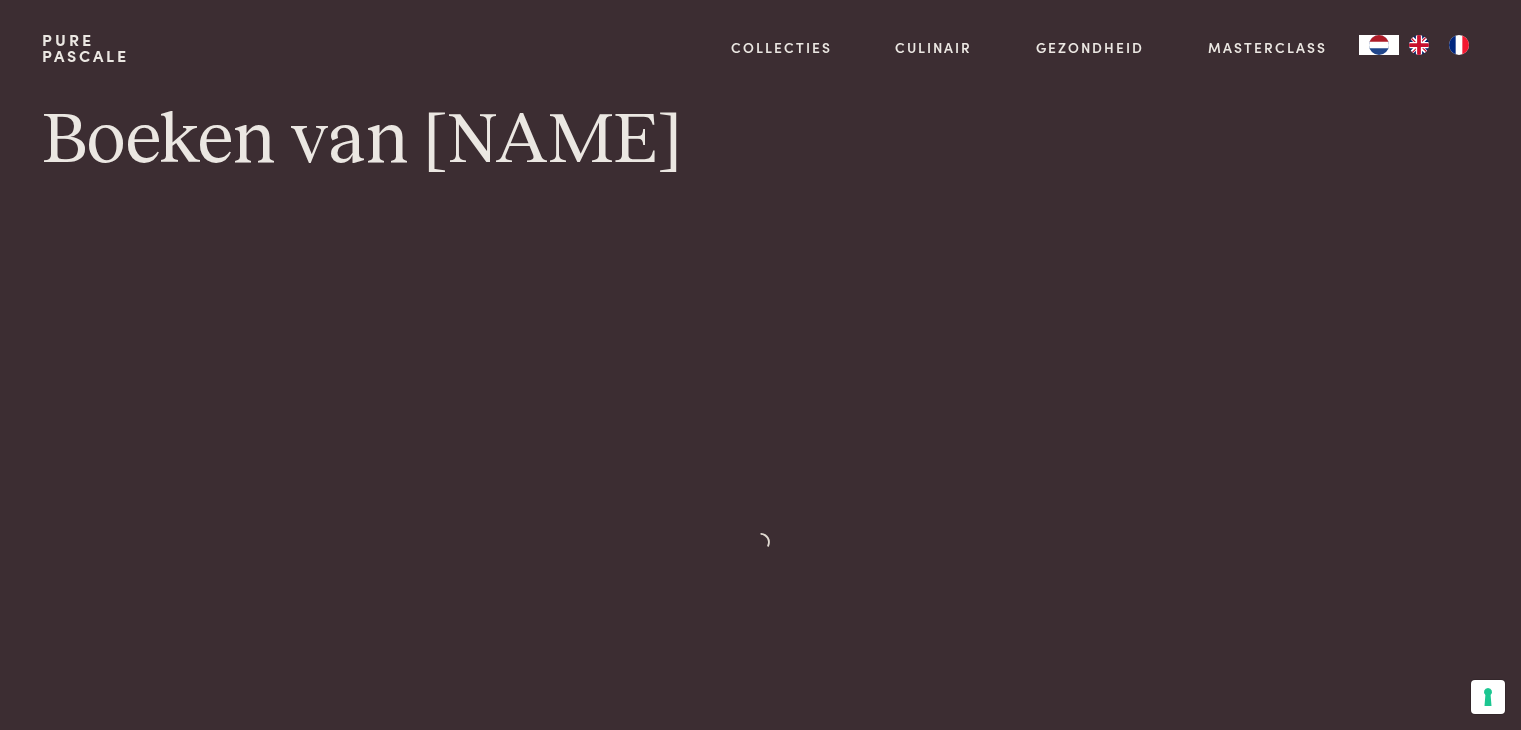 scroll, scrollTop: 0, scrollLeft: 0, axis: both 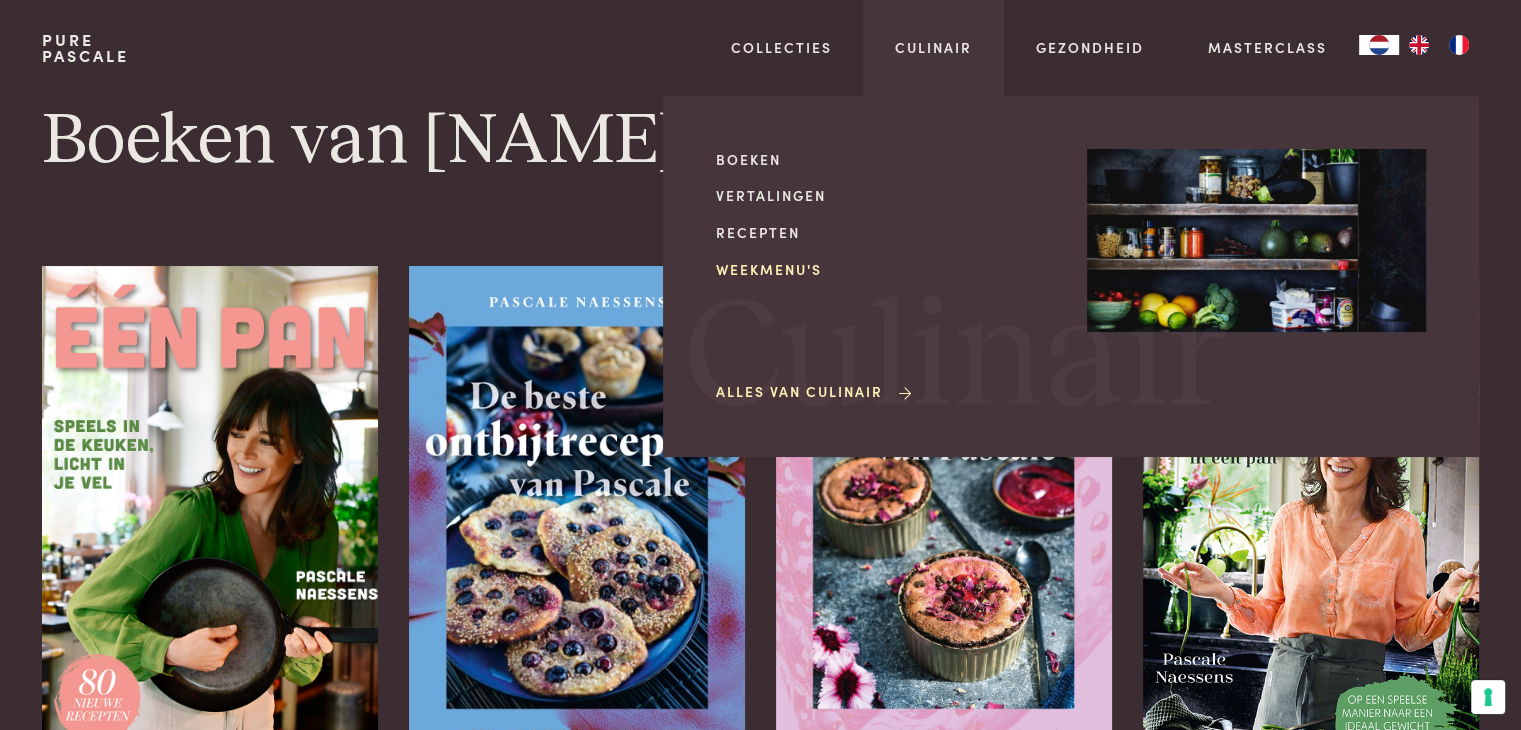 click on "Weekmenu's" at bounding box center [885, 269] 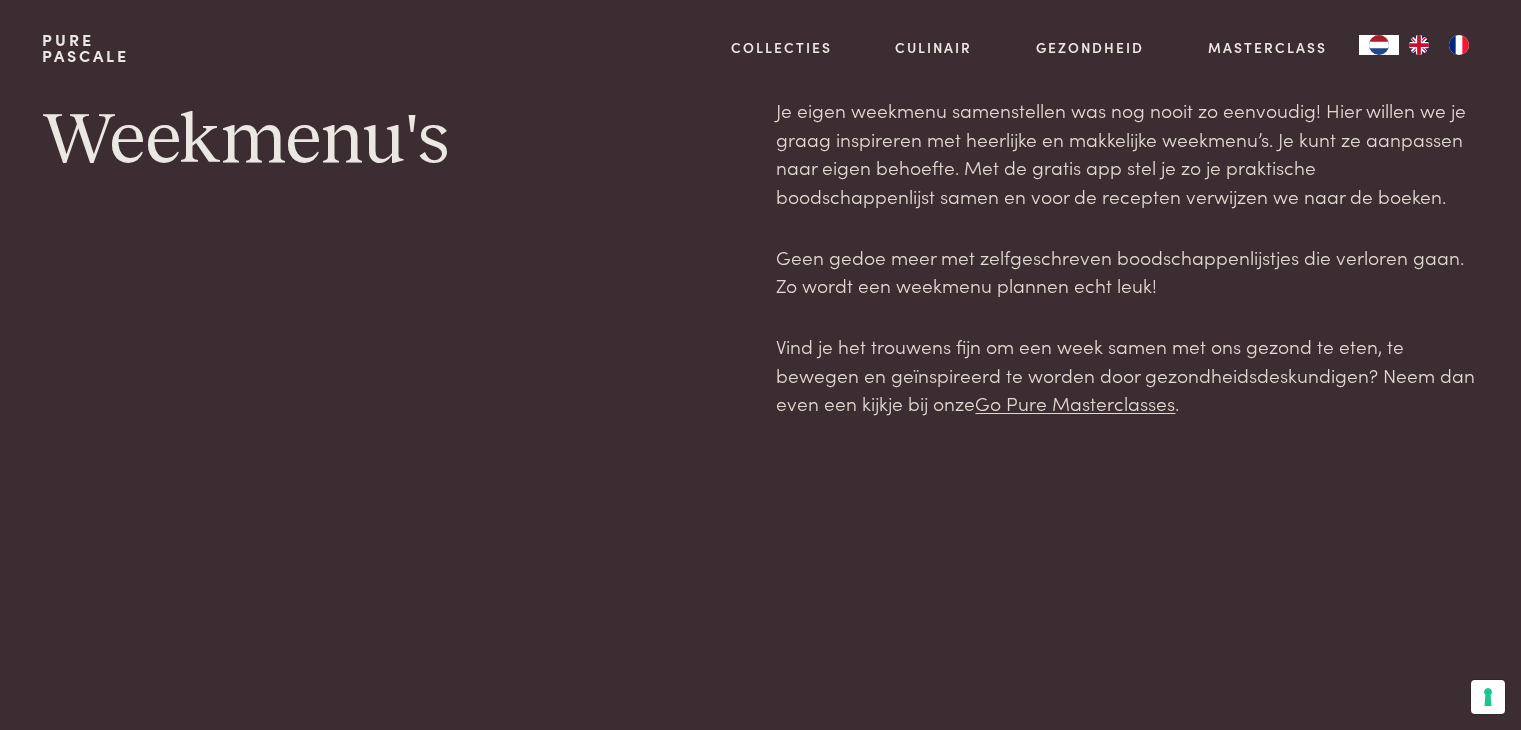 scroll, scrollTop: 0, scrollLeft: 0, axis: both 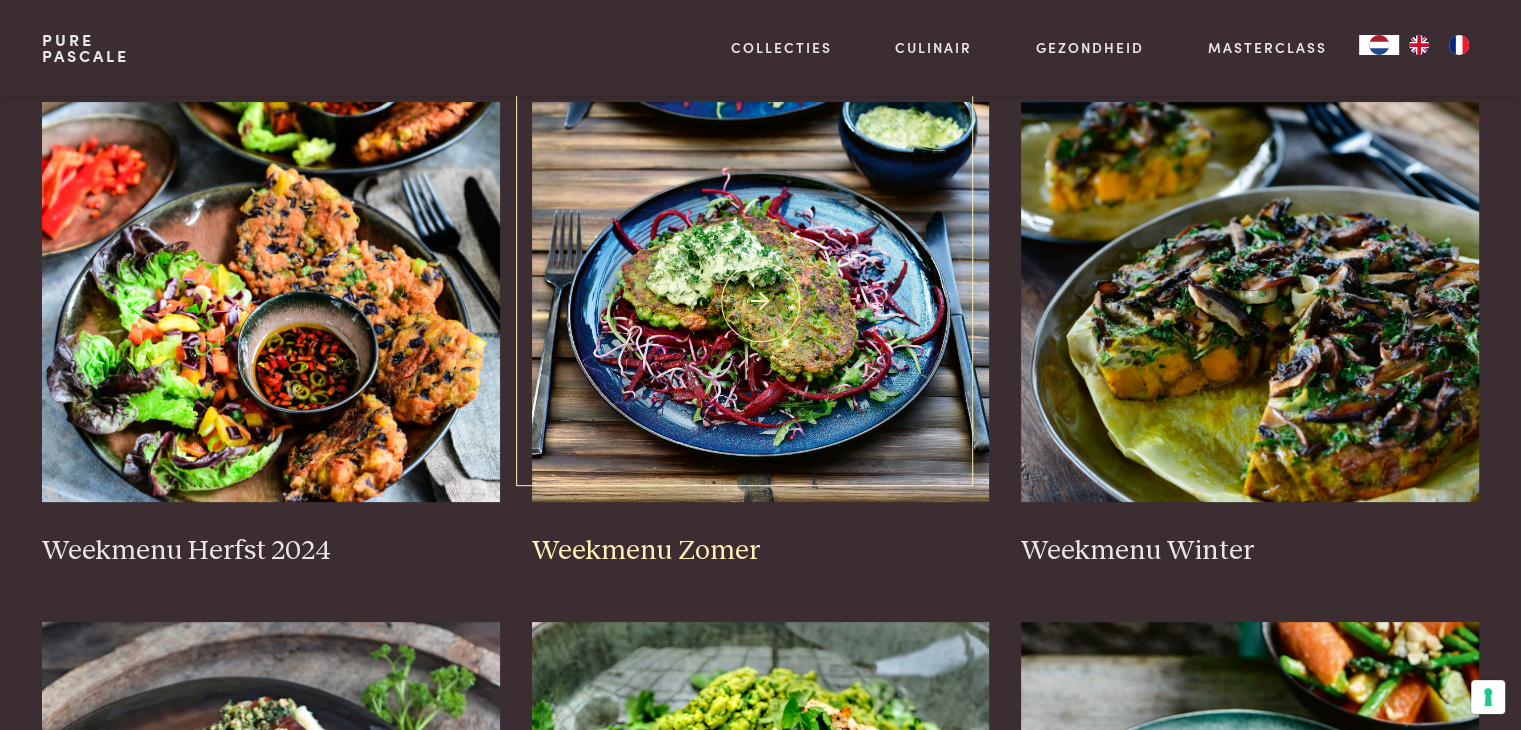 click at bounding box center (761, 302) 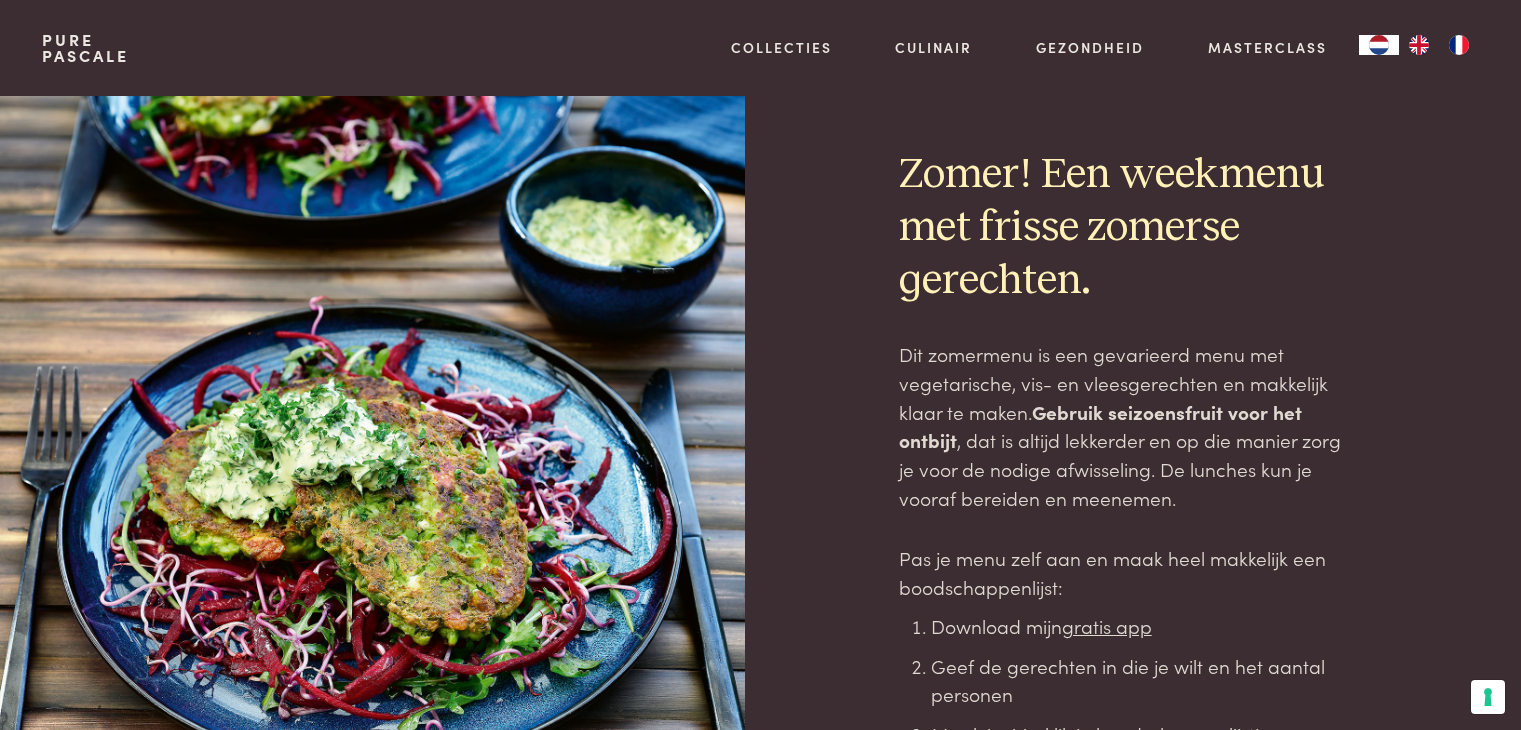 scroll, scrollTop: 0, scrollLeft: 0, axis: both 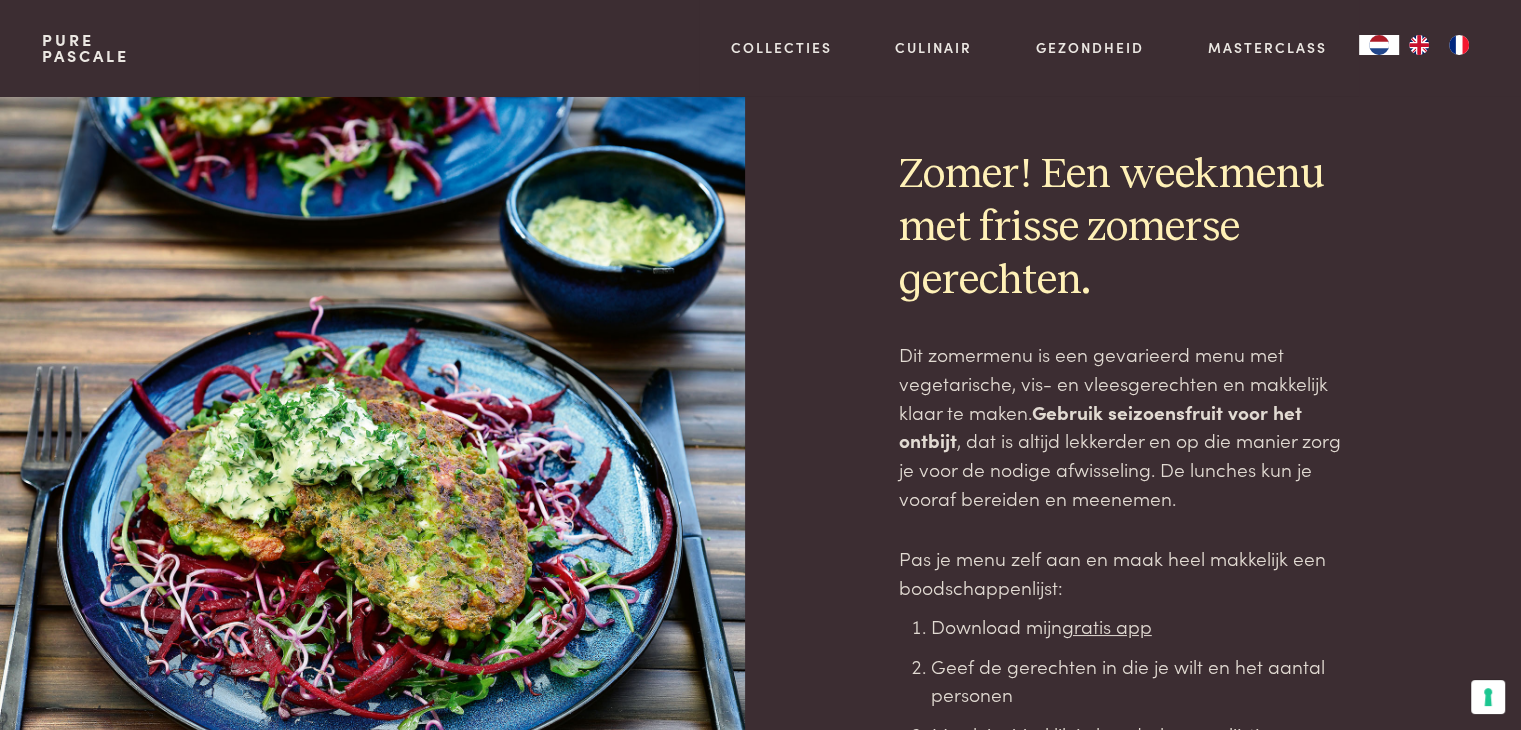 click on "Zomer! Een weekmenu met frisse zomerse gerechten." at bounding box center [1128, 228] 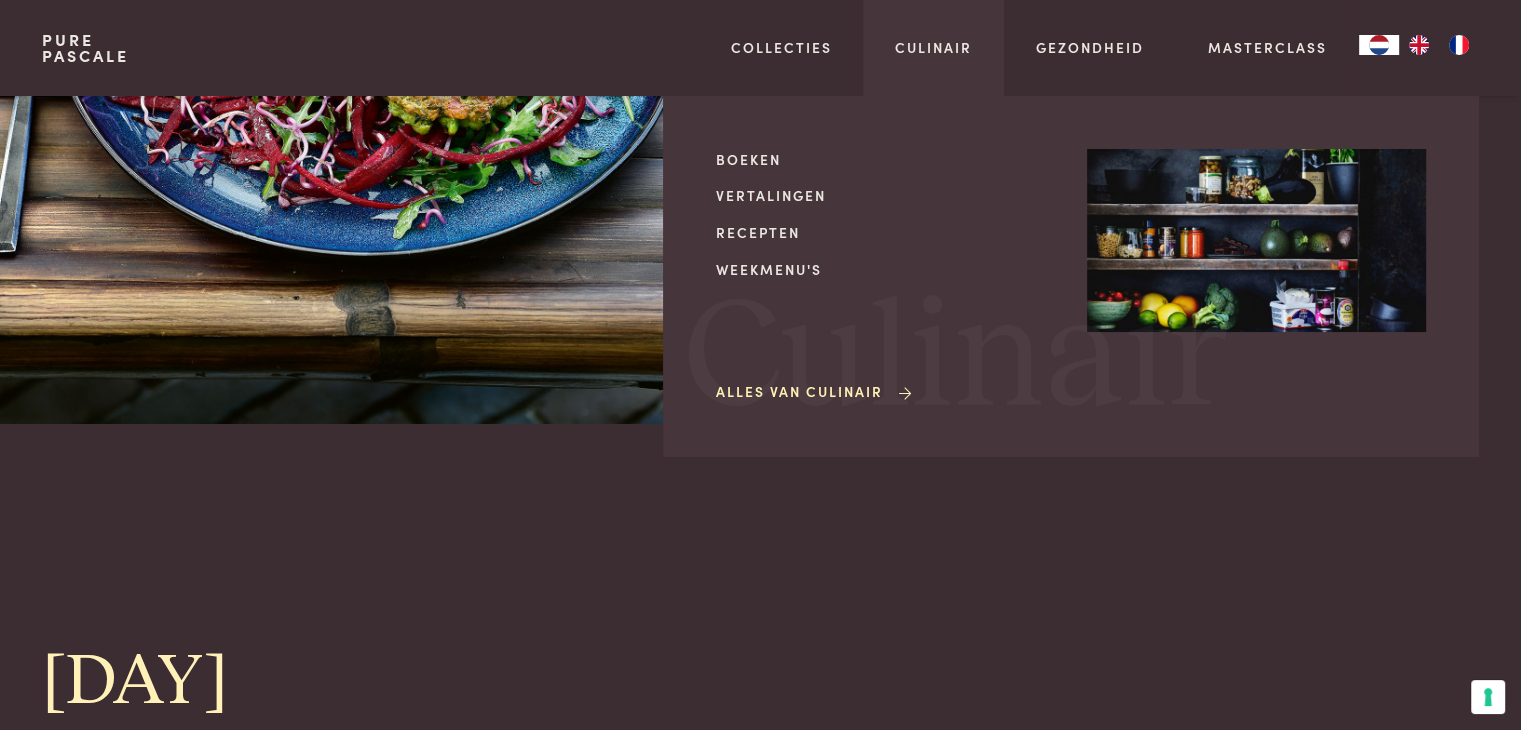 scroll, scrollTop: 452, scrollLeft: 0, axis: vertical 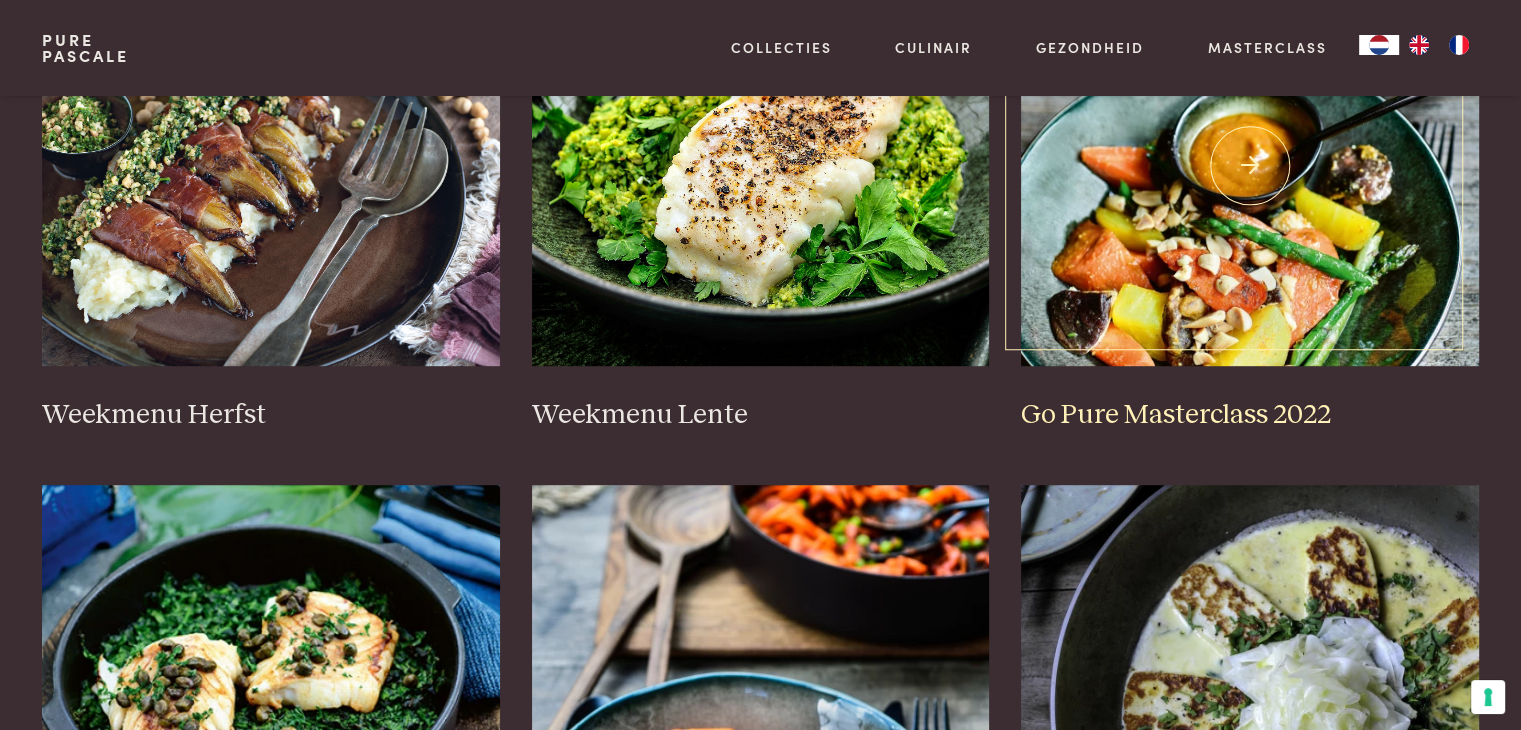click at bounding box center (1250, 166) 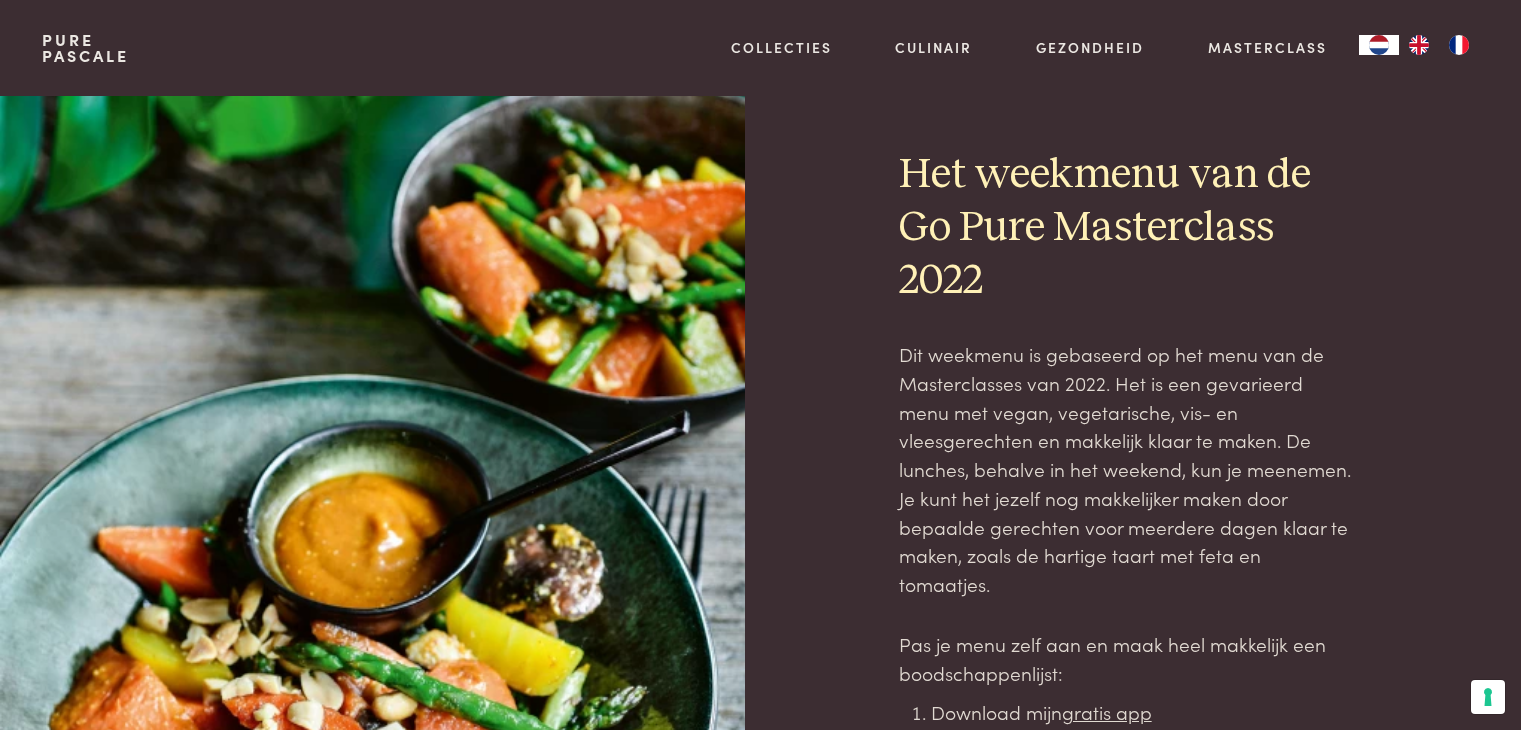 scroll, scrollTop: 0, scrollLeft: 0, axis: both 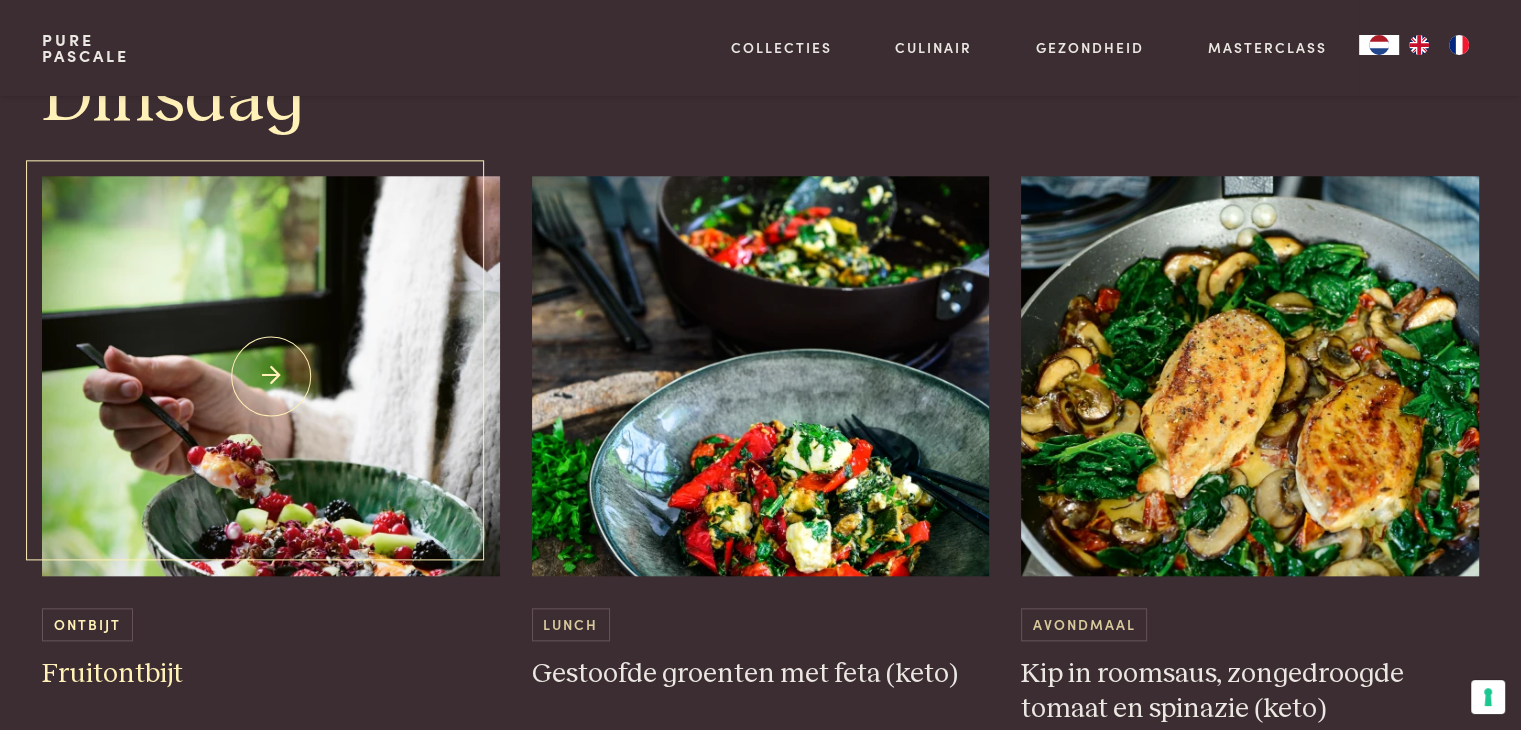 click at bounding box center [271, 376] 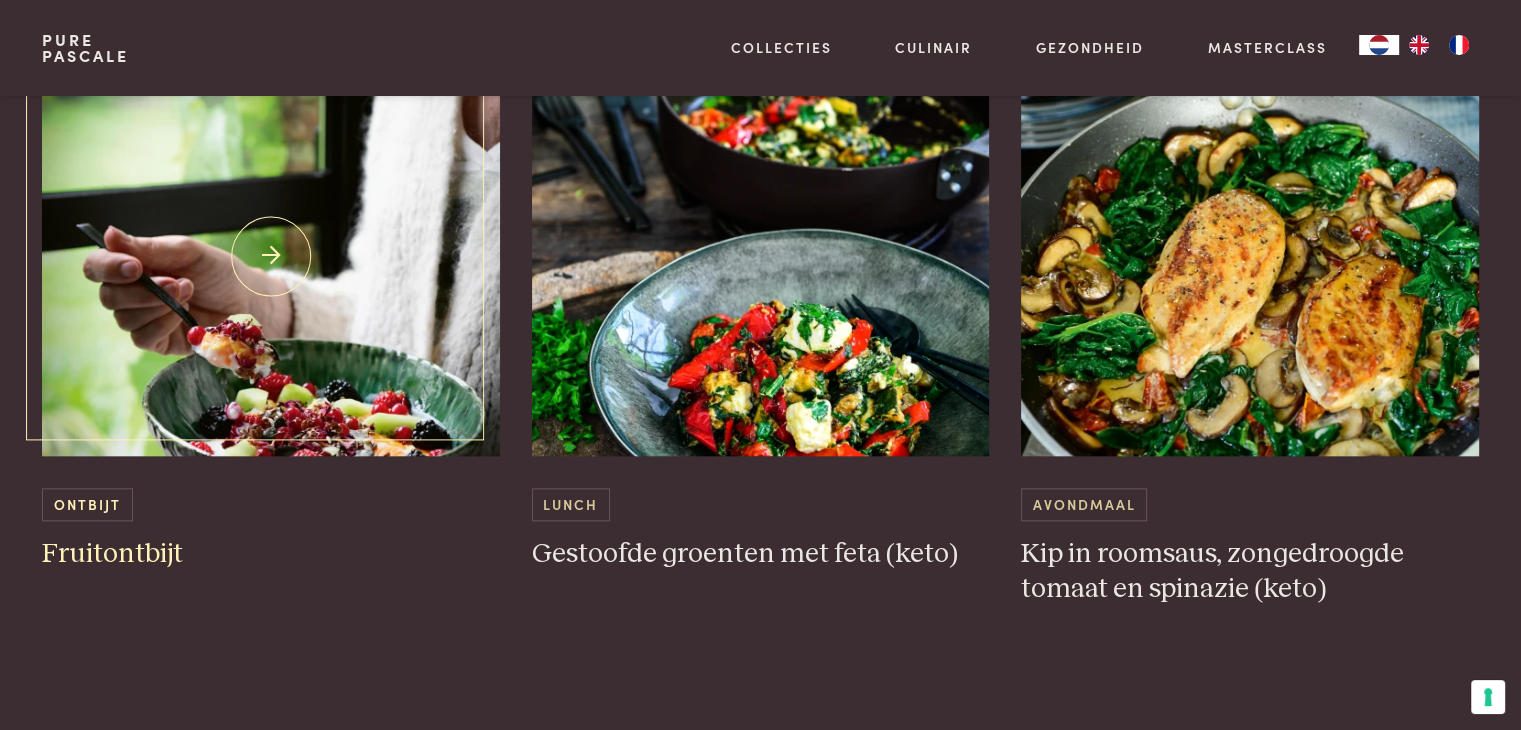 scroll, scrollTop: 2079, scrollLeft: 0, axis: vertical 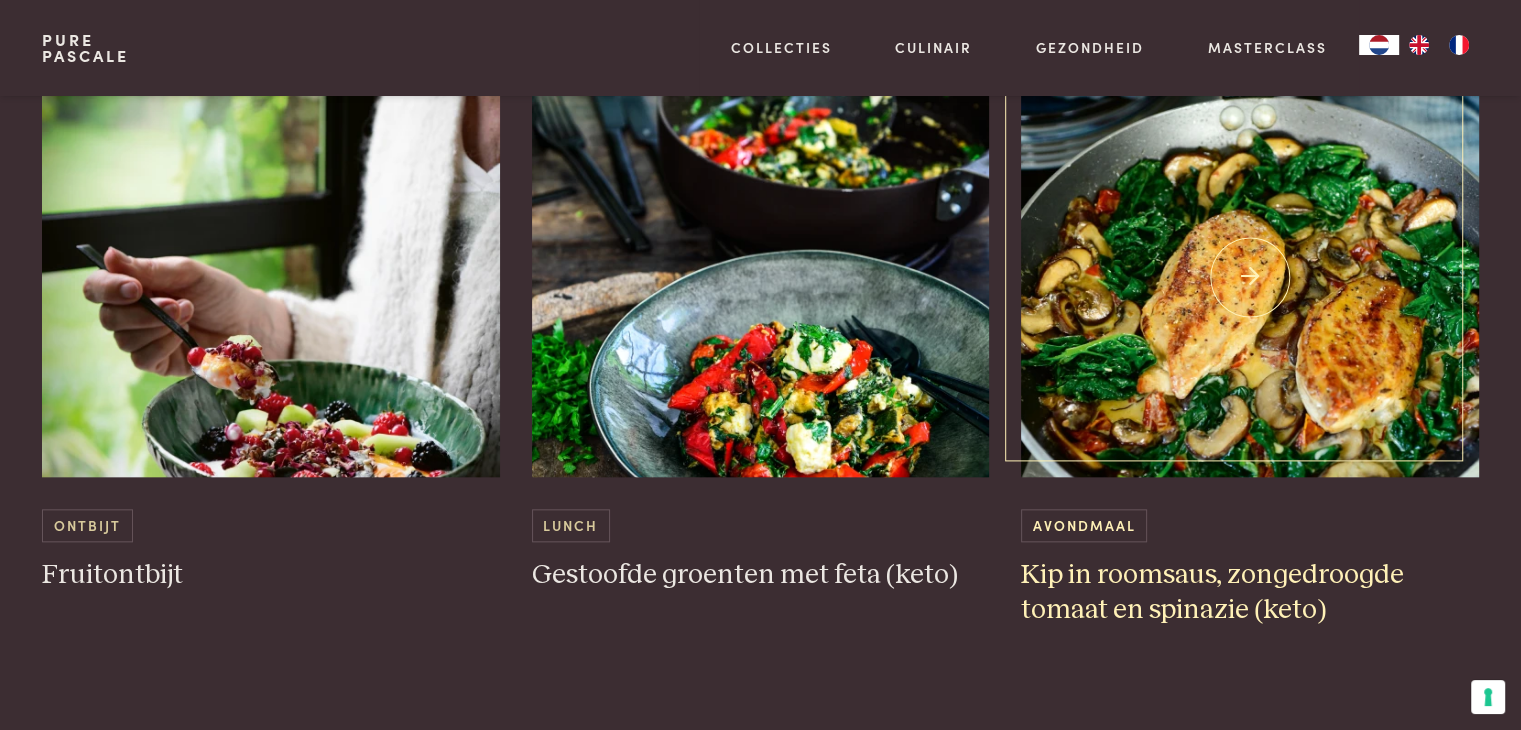 click at bounding box center (1250, 277) 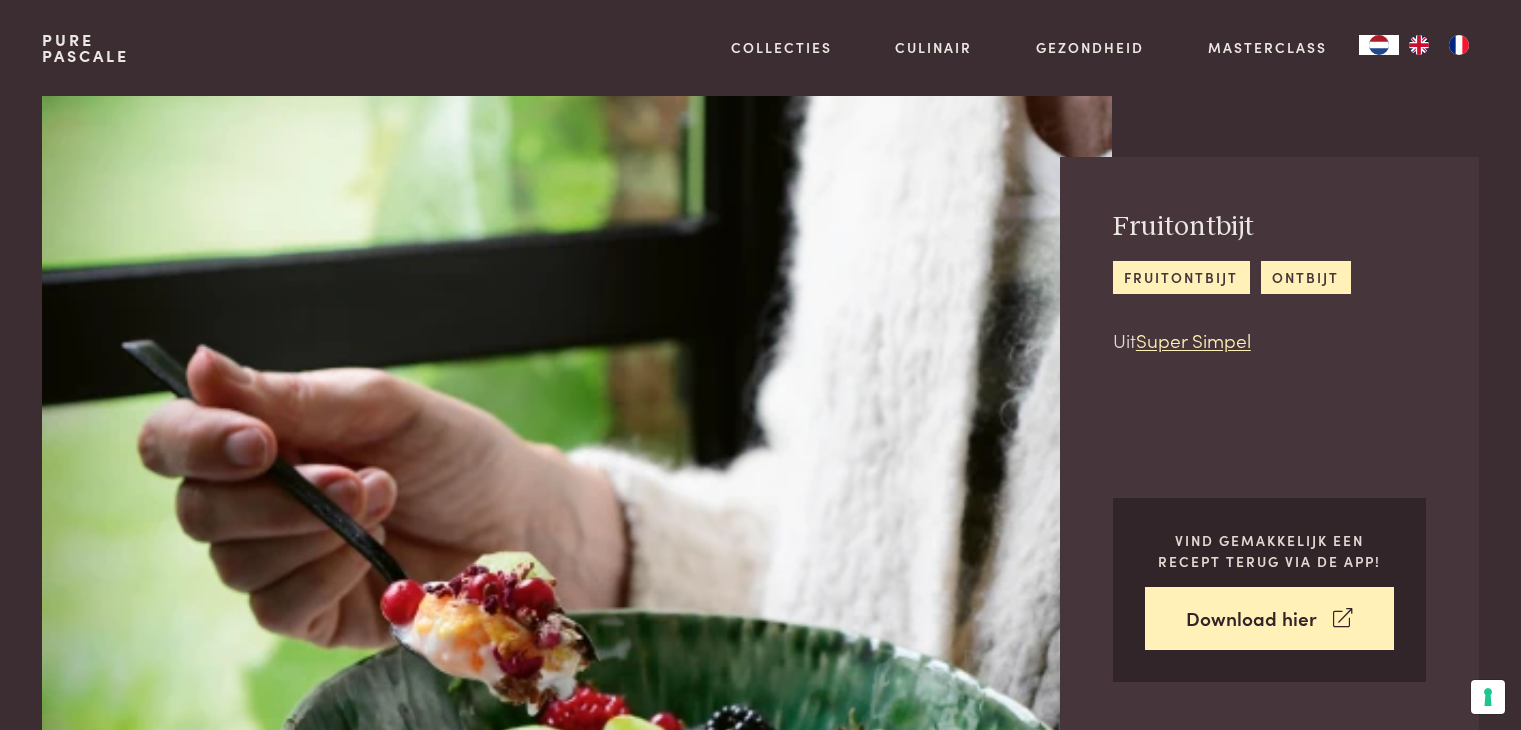 scroll, scrollTop: 0, scrollLeft: 0, axis: both 